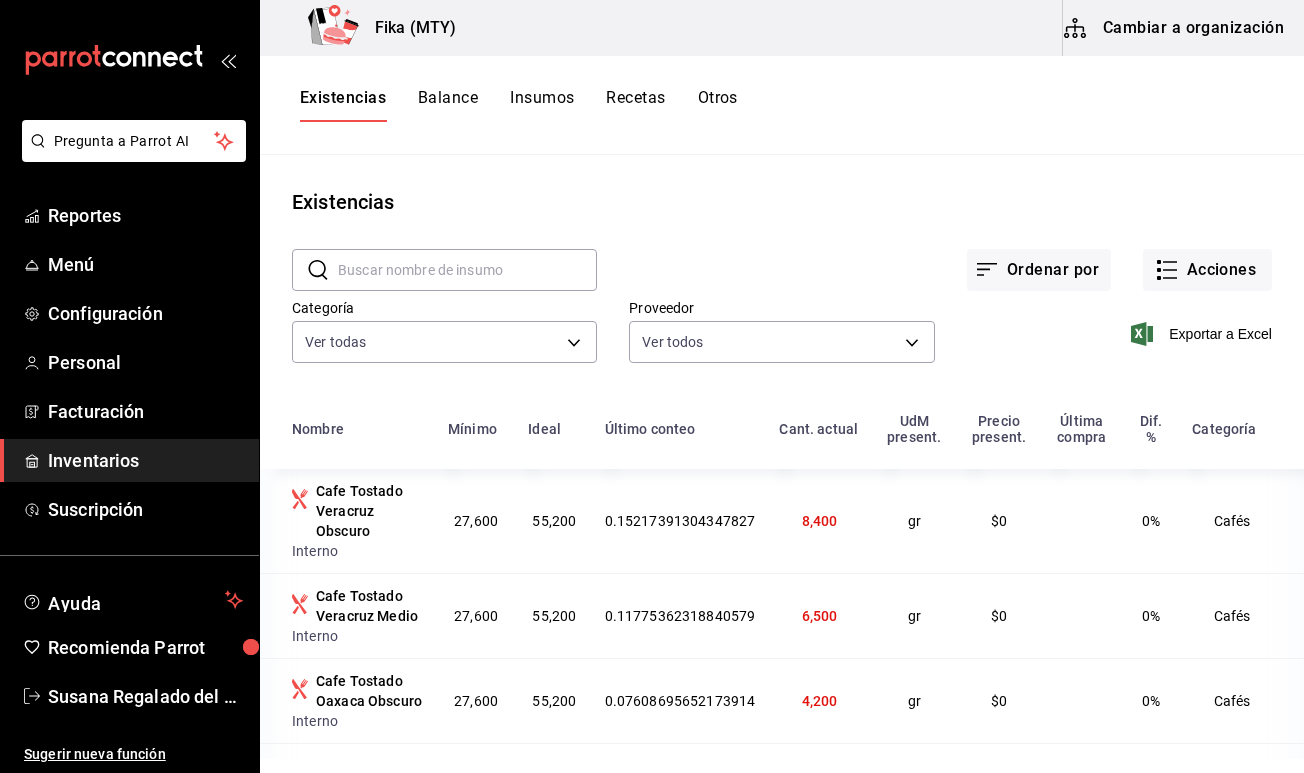 scroll, scrollTop: 0, scrollLeft: 0, axis: both 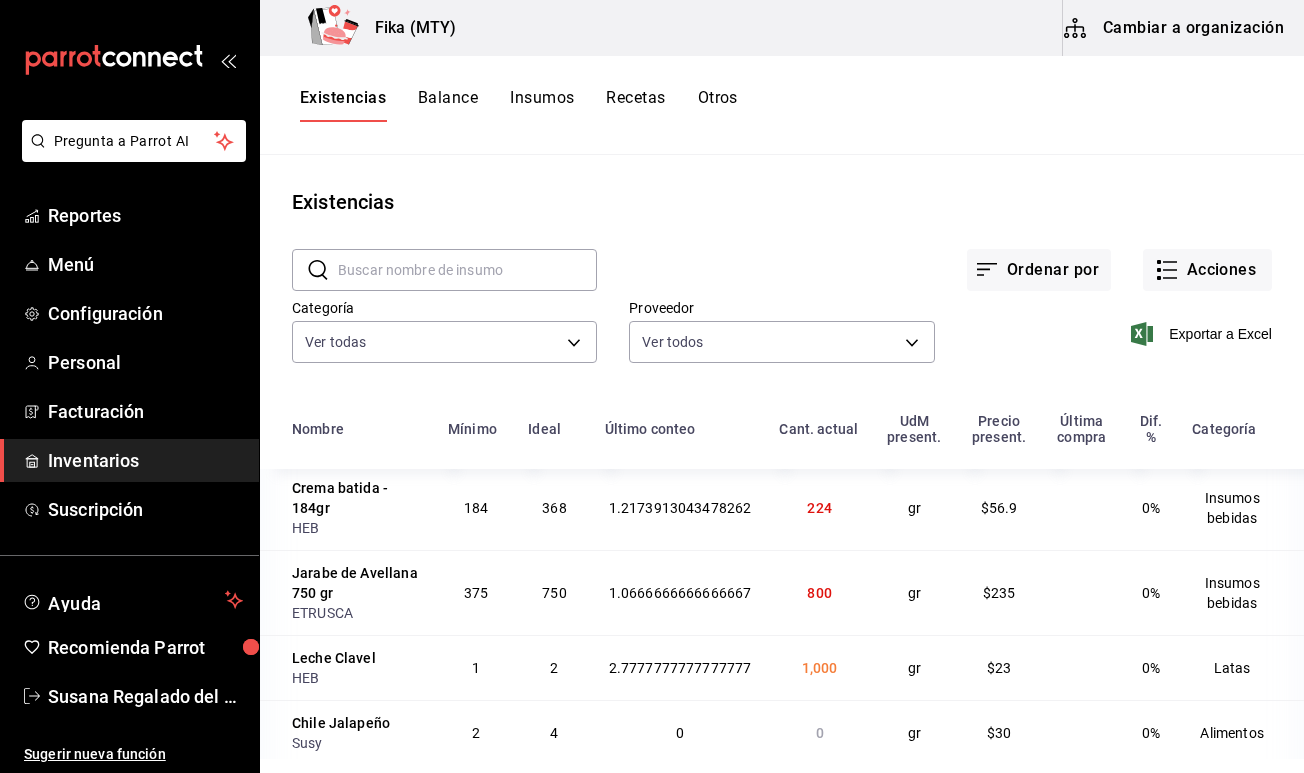 click on "Existencias Balance Insumos Recetas Otros" at bounding box center [782, 105] 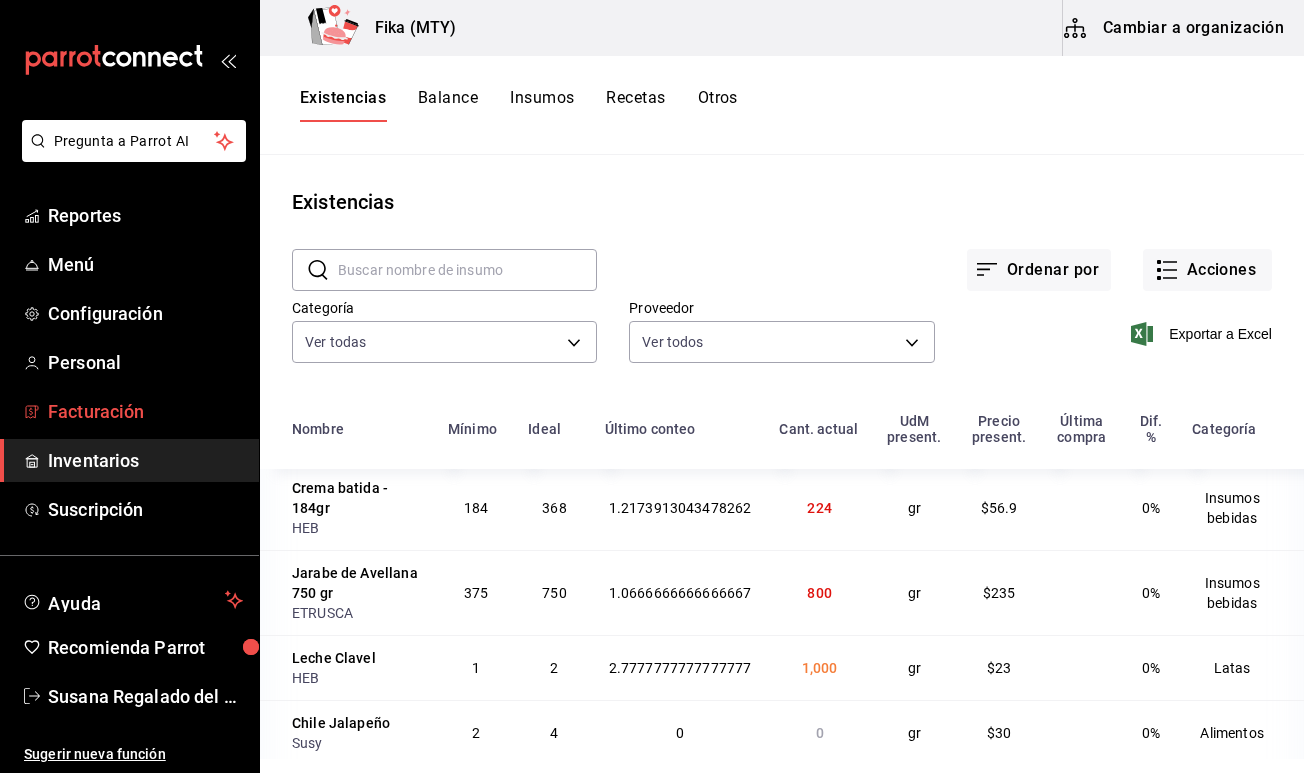 click on "Facturación" at bounding box center (145, 411) 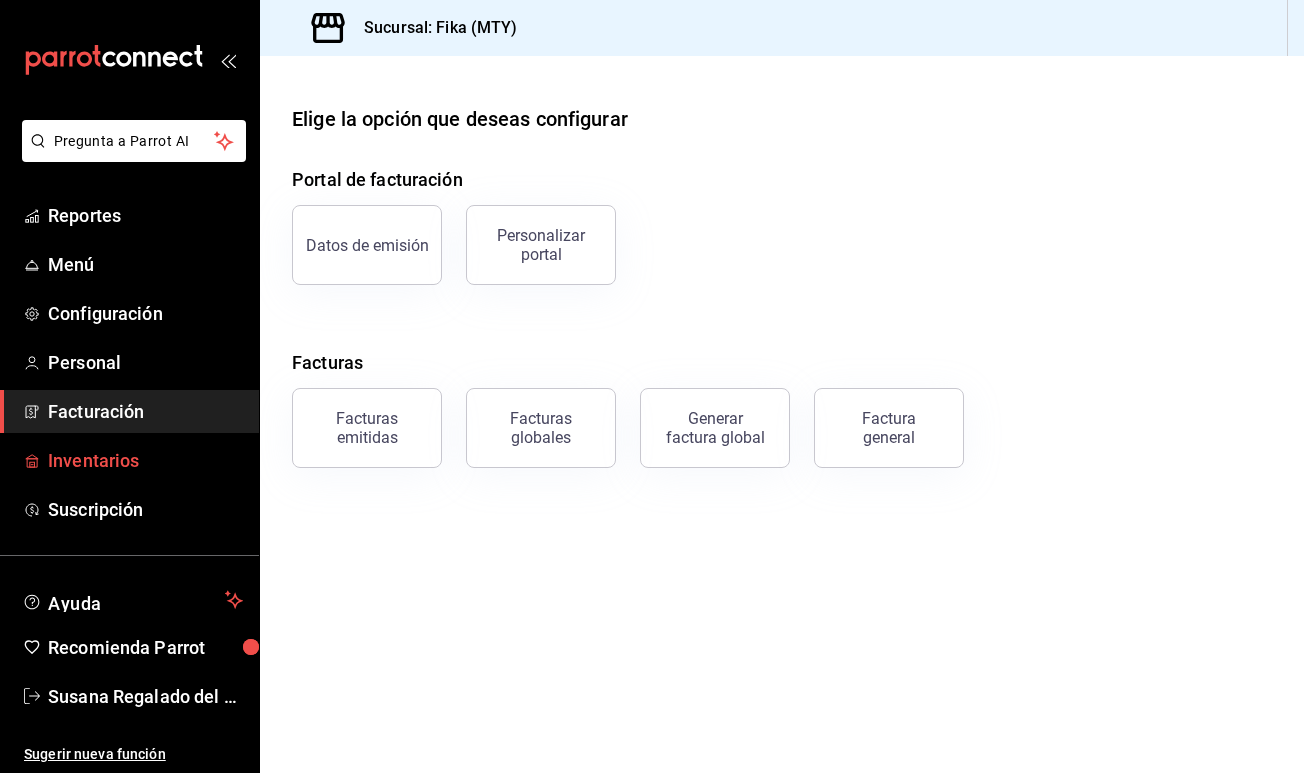 click on "Inventarios" at bounding box center [145, 460] 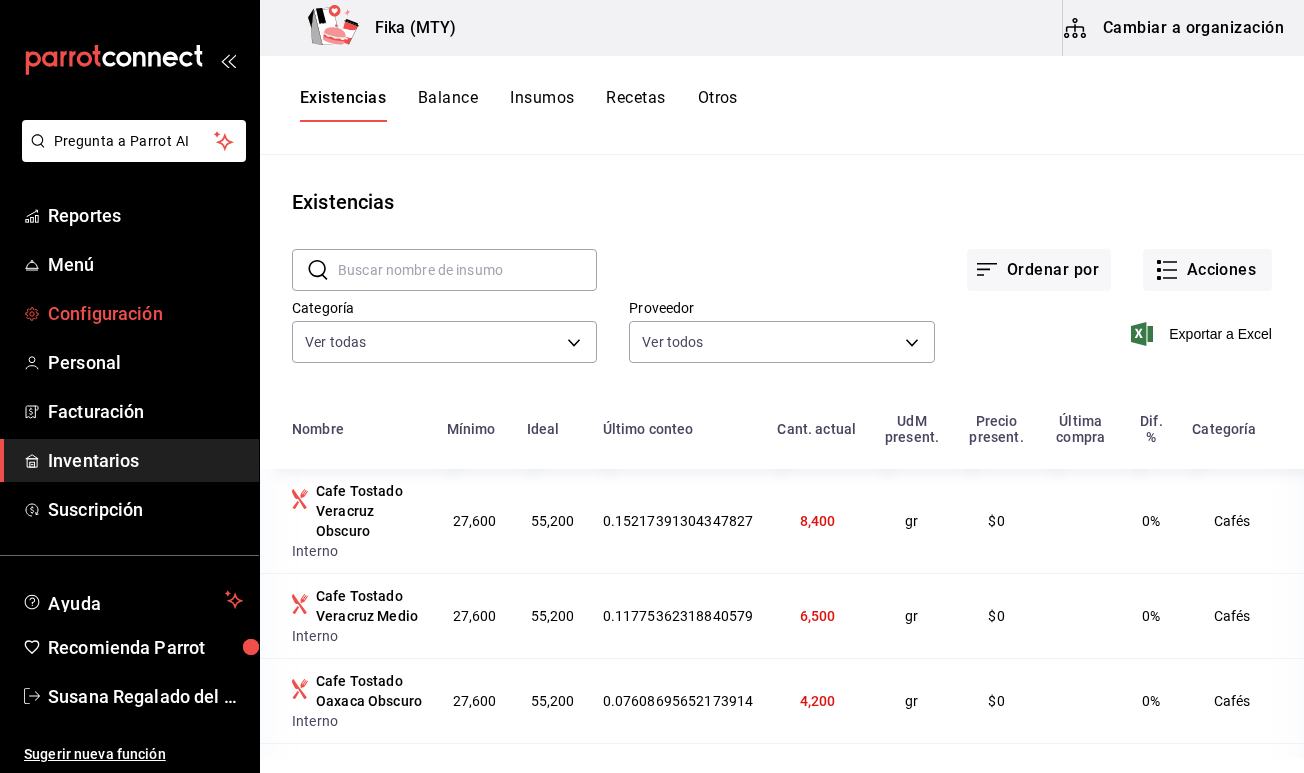 click on "Configuración" at bounding box center (145, 313) 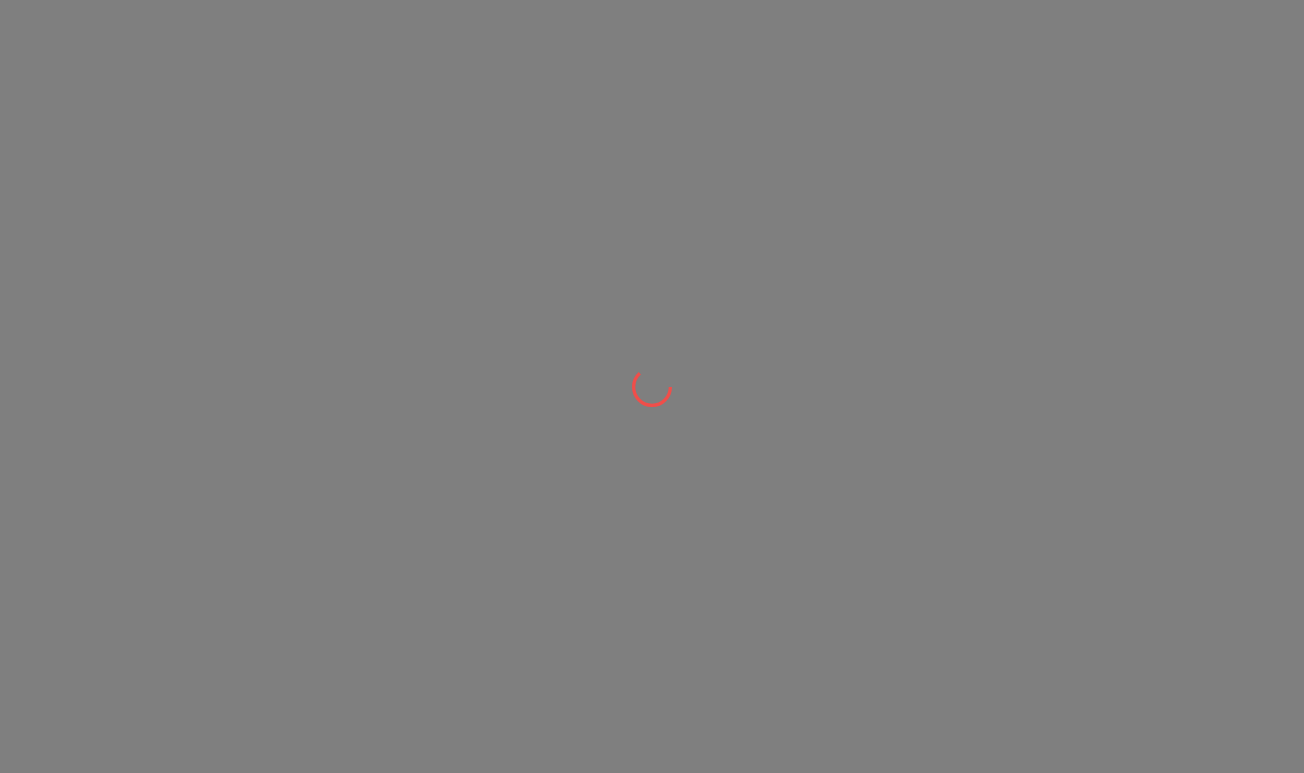 scroll, scrollTop: 0, scrollLeft: 0, axis: both 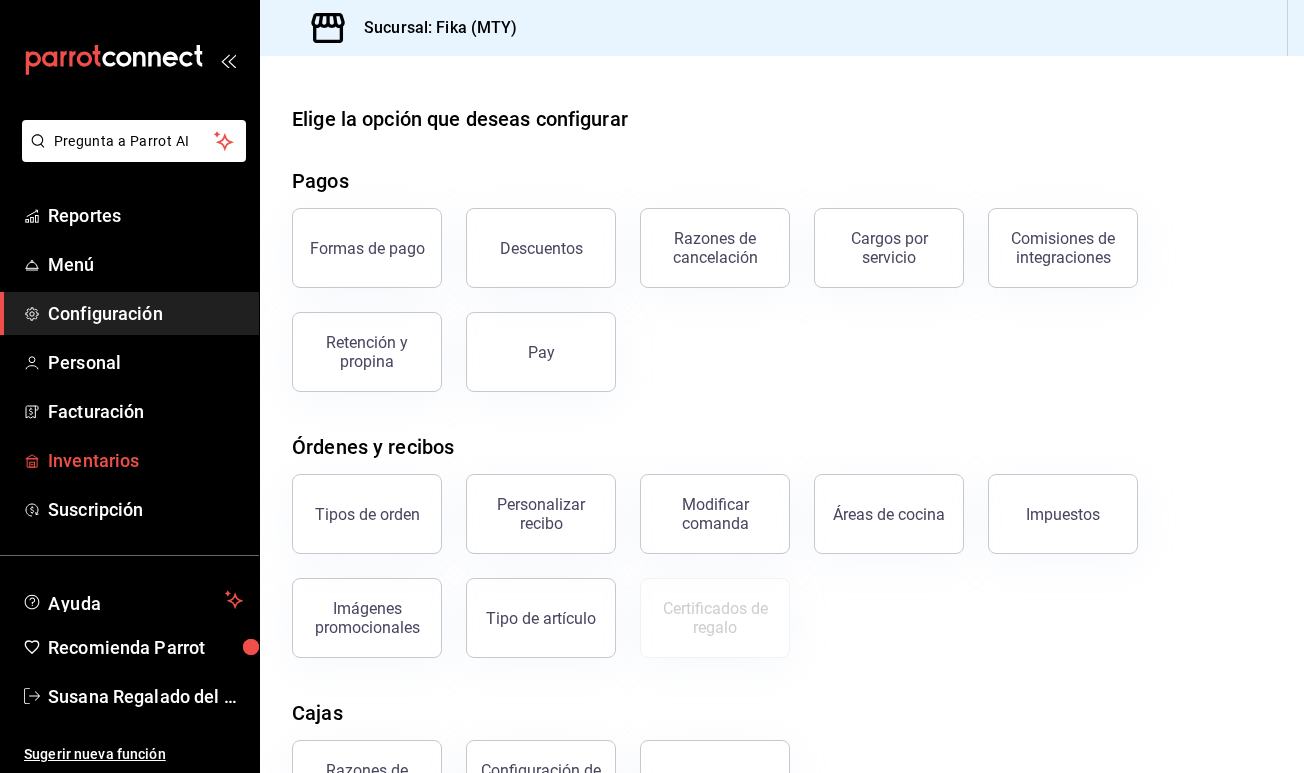 click on "Inventarios" at bounding box center [145, 460] 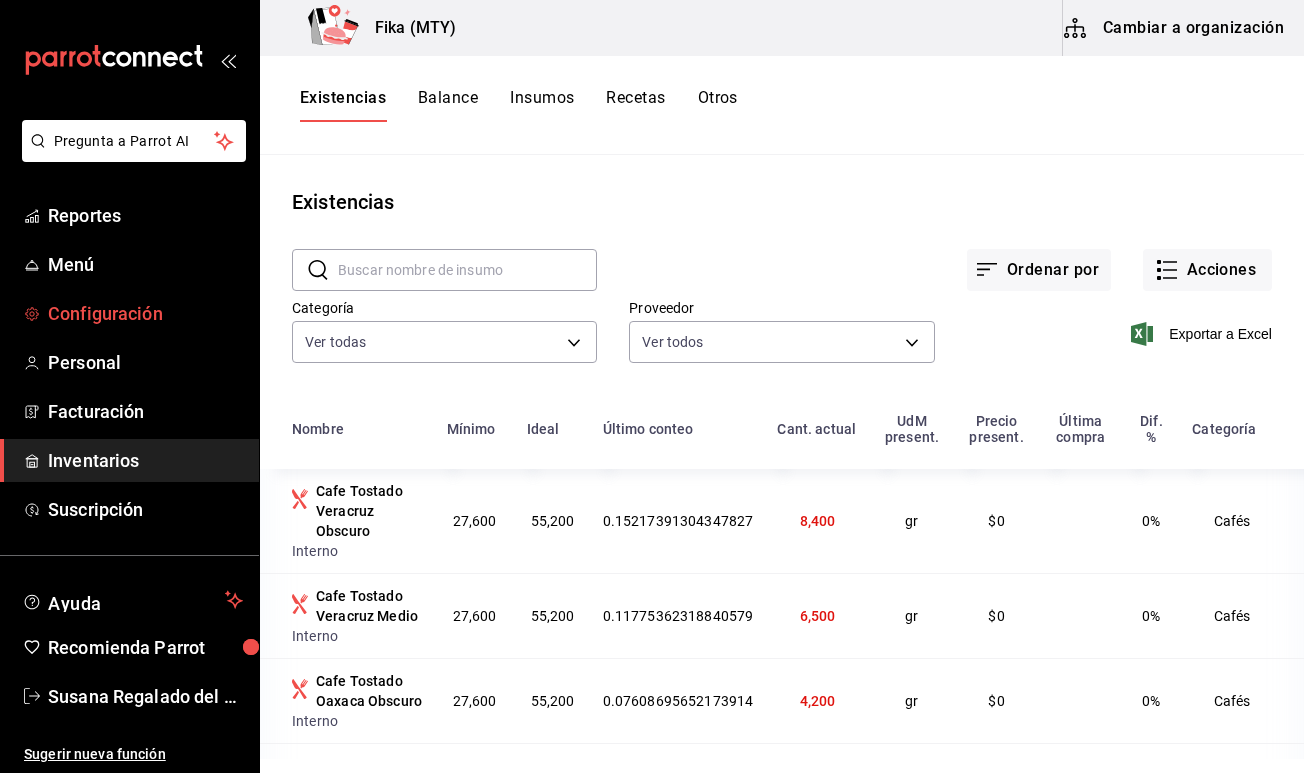 click on "Configuración" at bounding box center (145, 313) 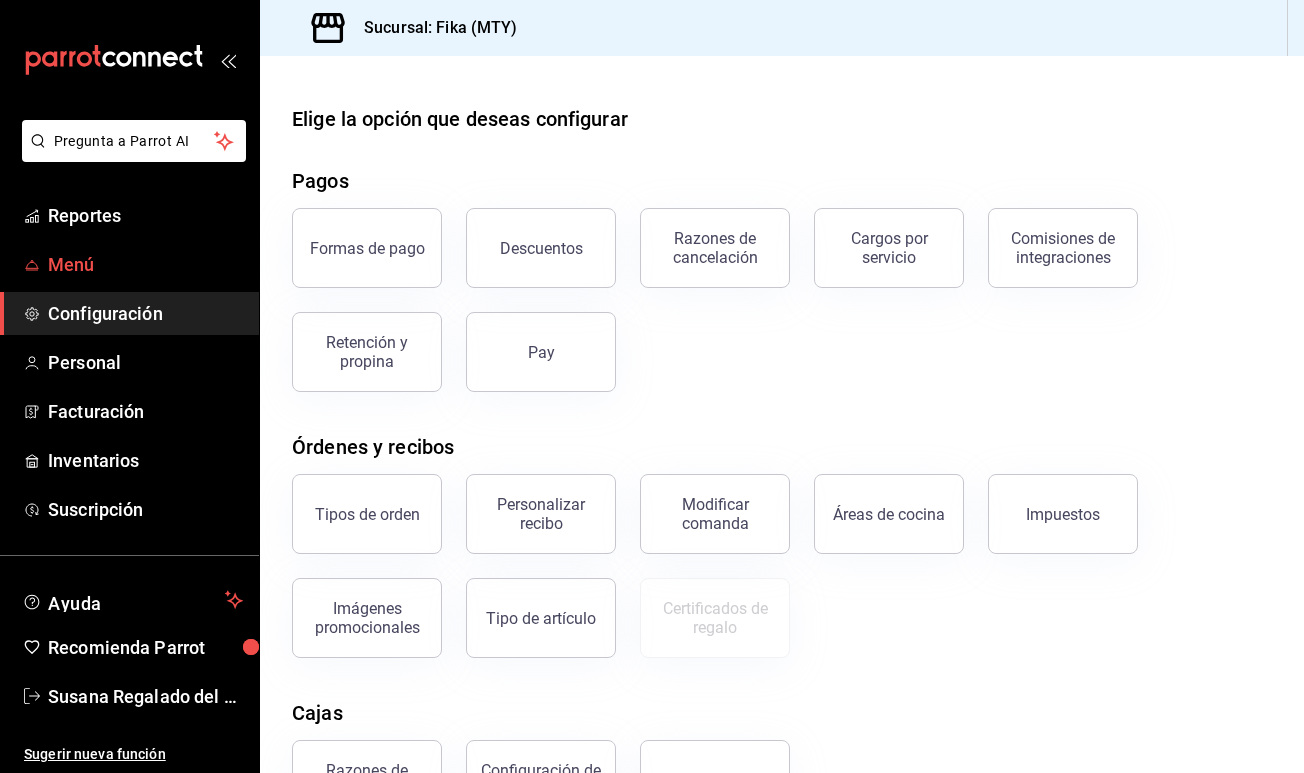 click on "Menú" at bounding box center (145, 264) 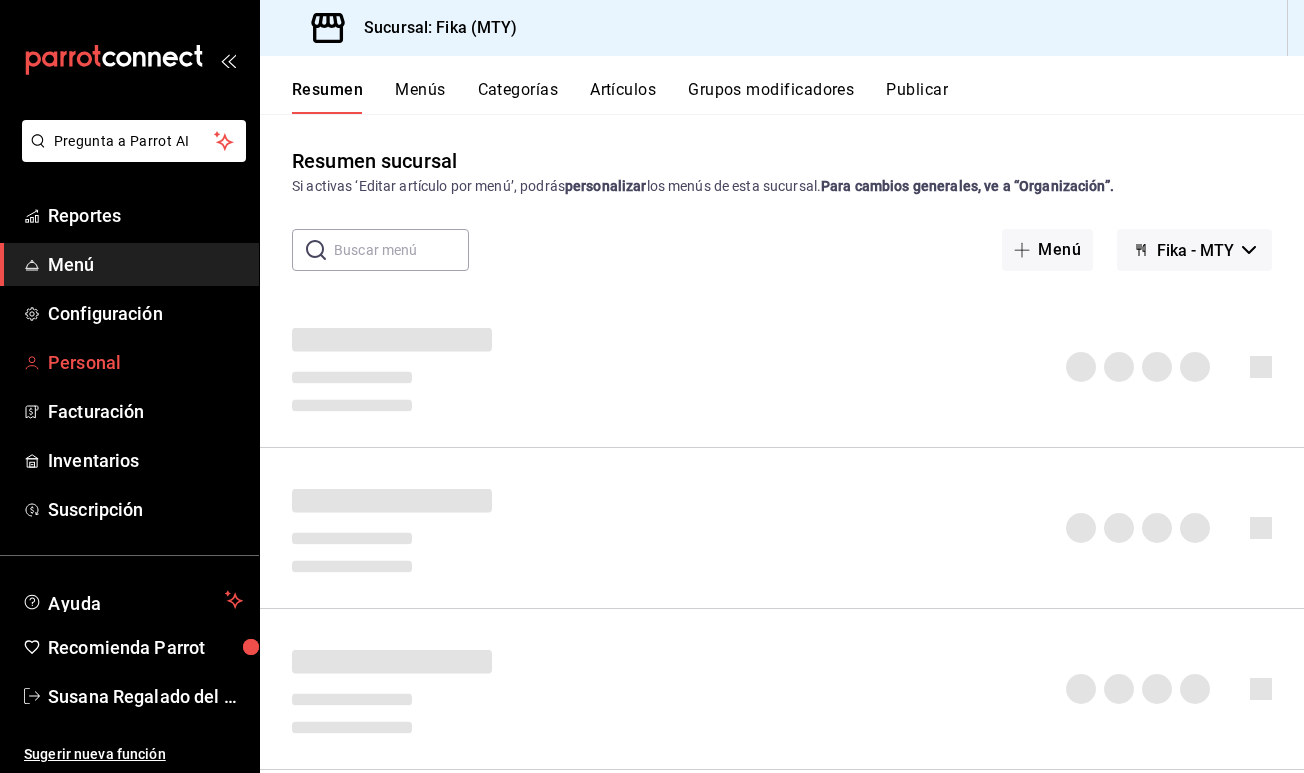 click on "Personal" at bounding box center (145, 362) 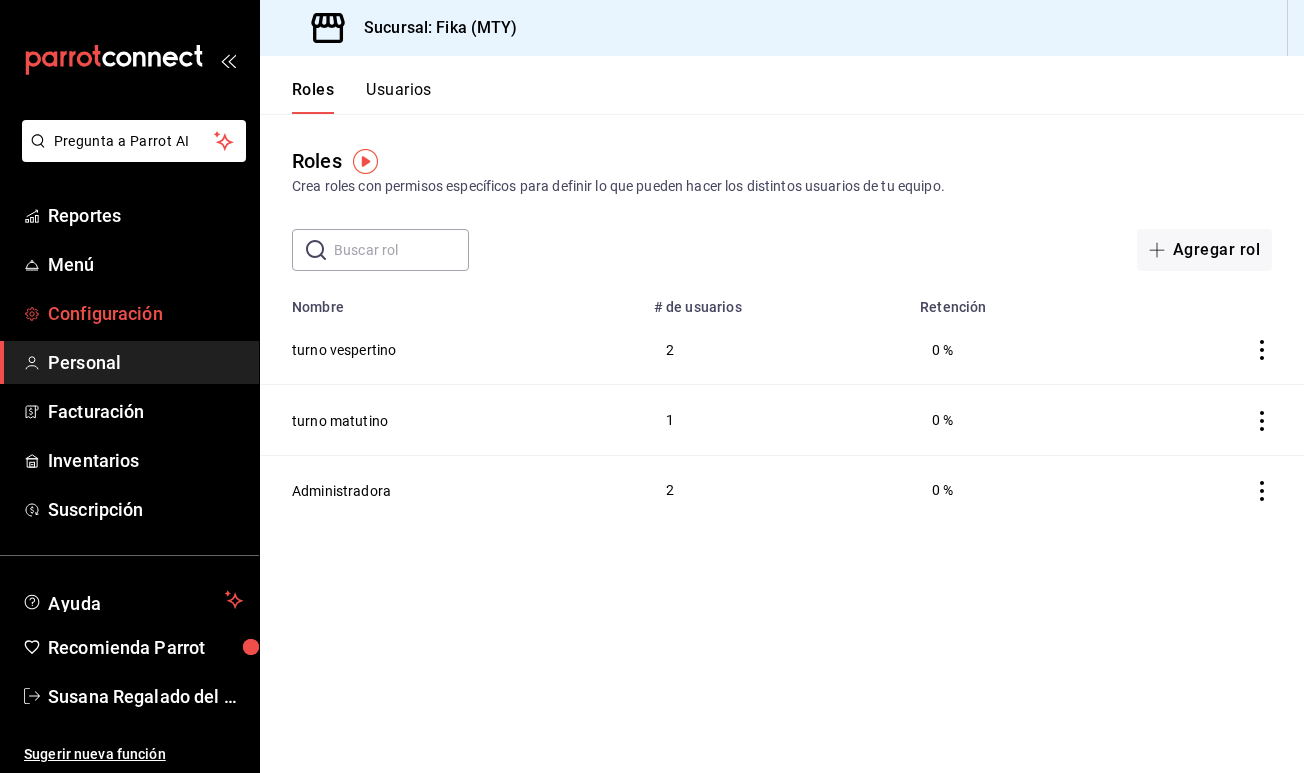 click on "Configuración" at bounding box center [145, 313] 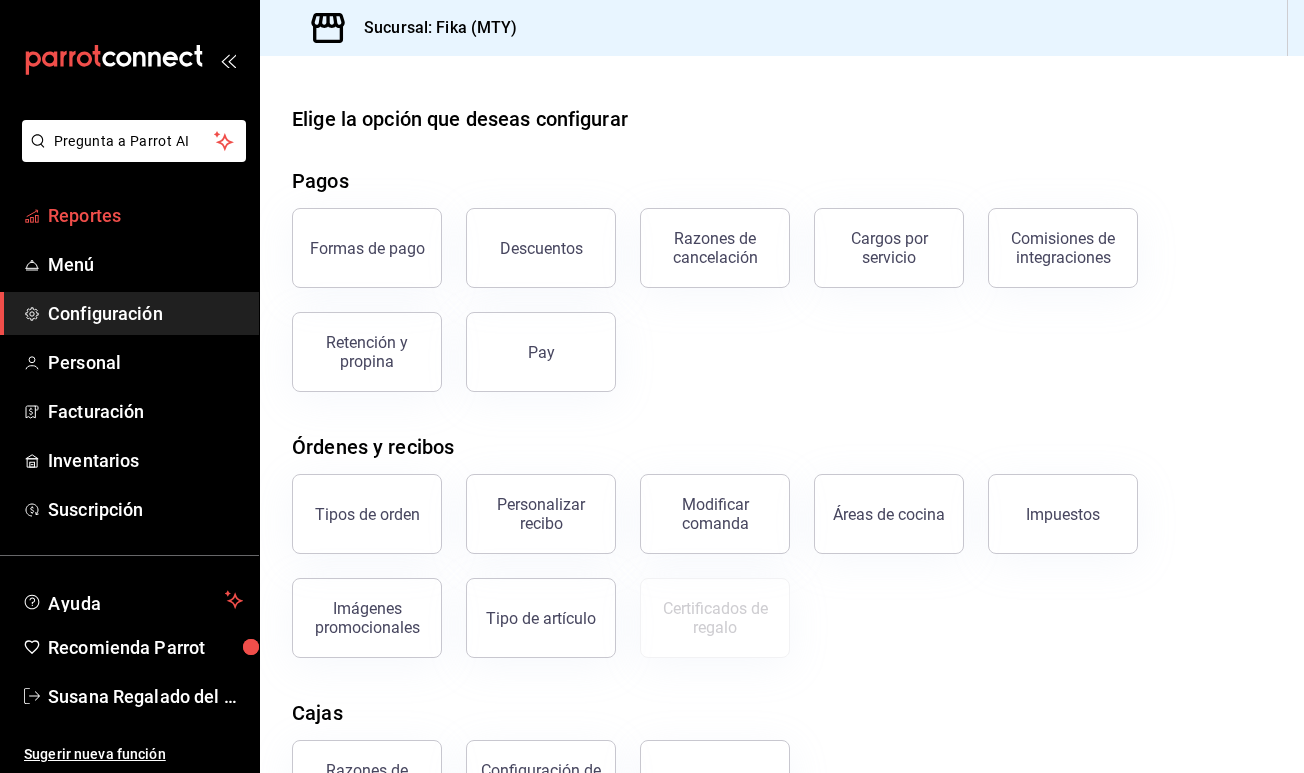 click on "Reportes" at bounding box center (129, 215) 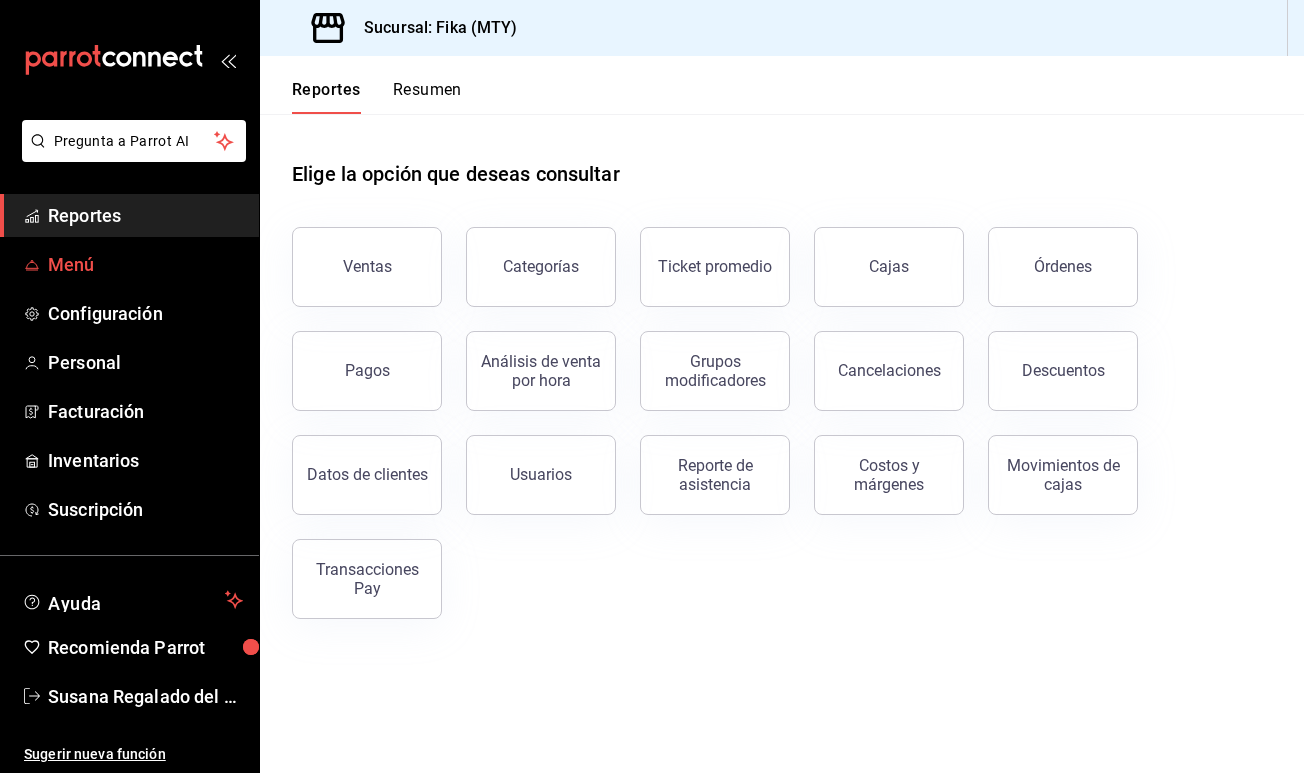 click on "Menú" at bounding box center (145, 264) 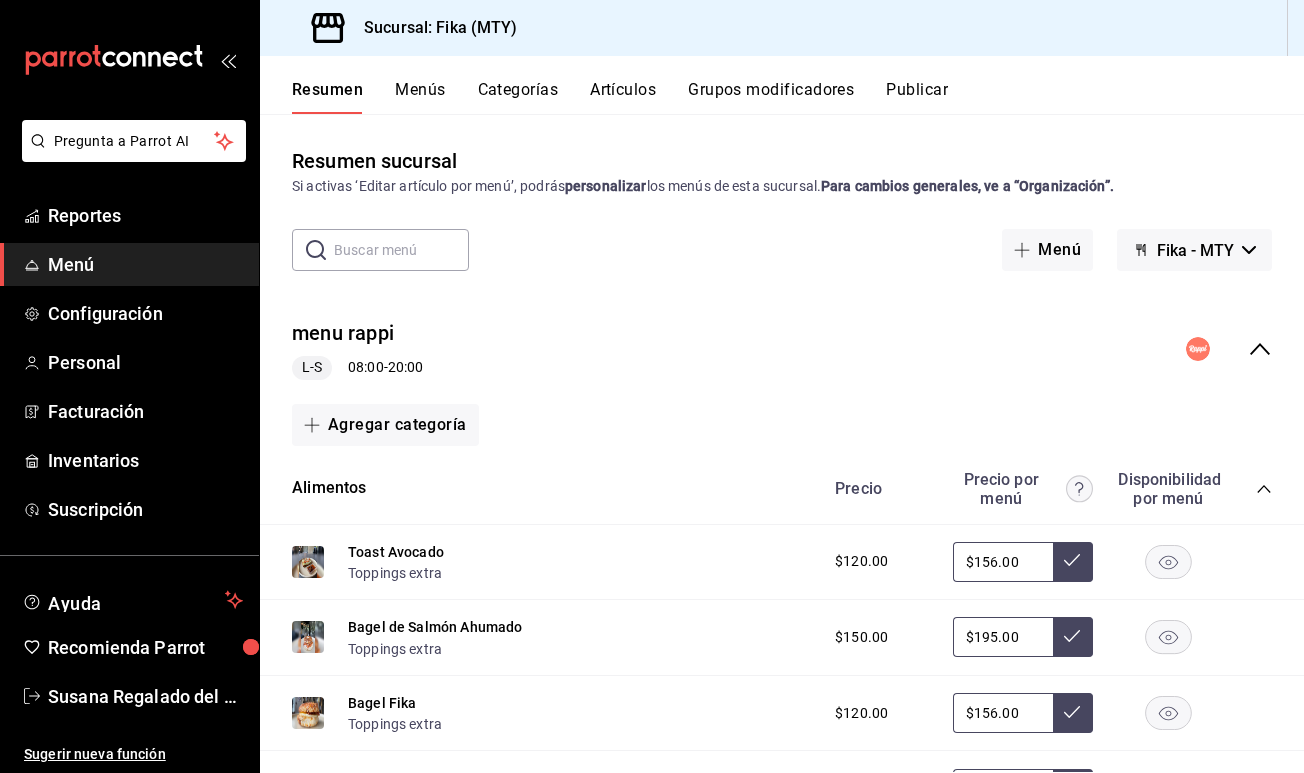 click on "Artículos" at bounding box center [623, 97] 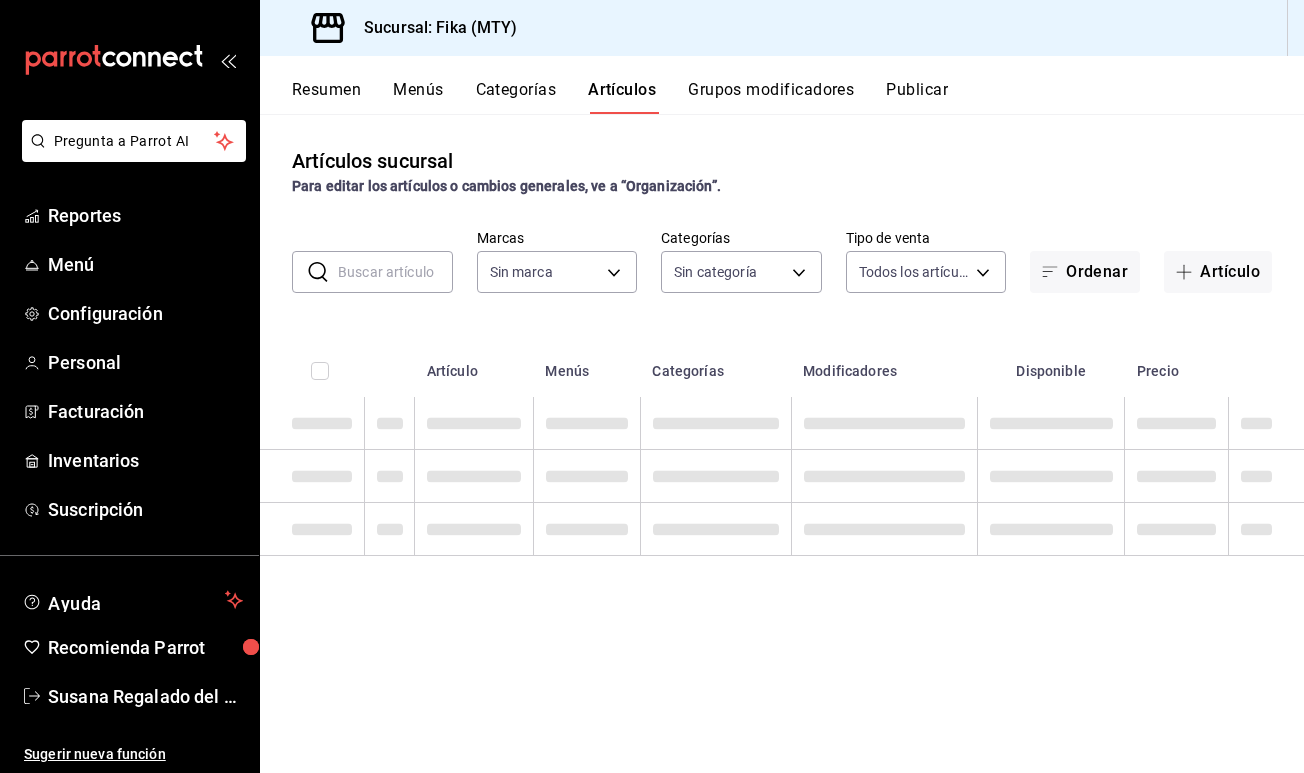 type on "7aaf3327-5c44-48f9-94f1-b594ce592dc8" 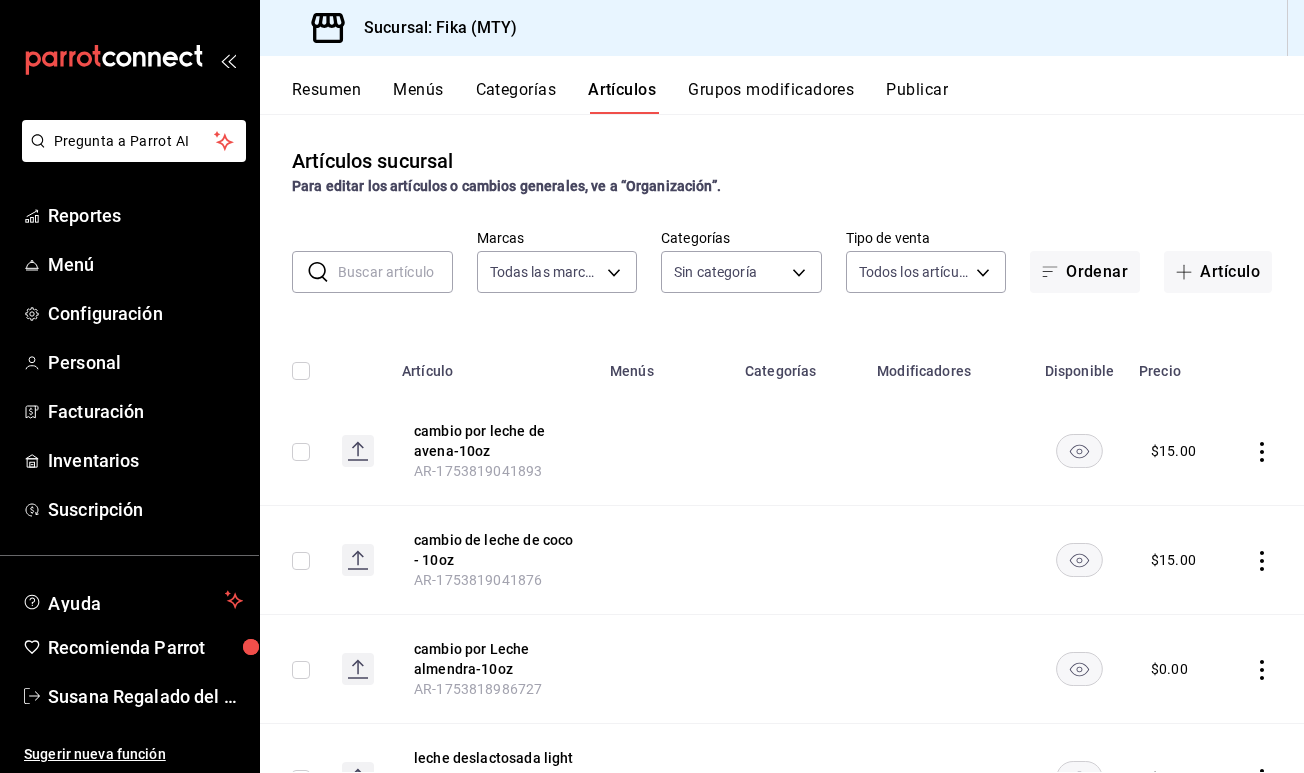 type on "6f1da3dd-1cae-4774-b684-46bf1ffc9cea,36dcdbeb-80b5-4c4a-b2da-d1f1a4c9851b,ebf51dc4-3dba-4f8e-90f5-7409313a1862,62db664c-c463-41e9-bc66-c11ef464608c,f22d6138-1ae2-4f96-908f-7673d227d93f,7e70e95e-5ba3-4f21-888c-2963e92caf12,79d04778-9198-49dd-9eab-98d0fb97183c,12dcf7a5-1ff5-4387-b4d1-0e74cc729970,1e11572d-ea92-41d3-8ccf-56e436ef467a,22fd1a29-6b7f-4947-abd3-be31a04a16ae,7624f917-c189-41d6-9e12-8304bff039a8,ec82ce52-554e-48c7-a1dc-b2331347b4be,305def45-6b66-479f-827e-864b907667a6" 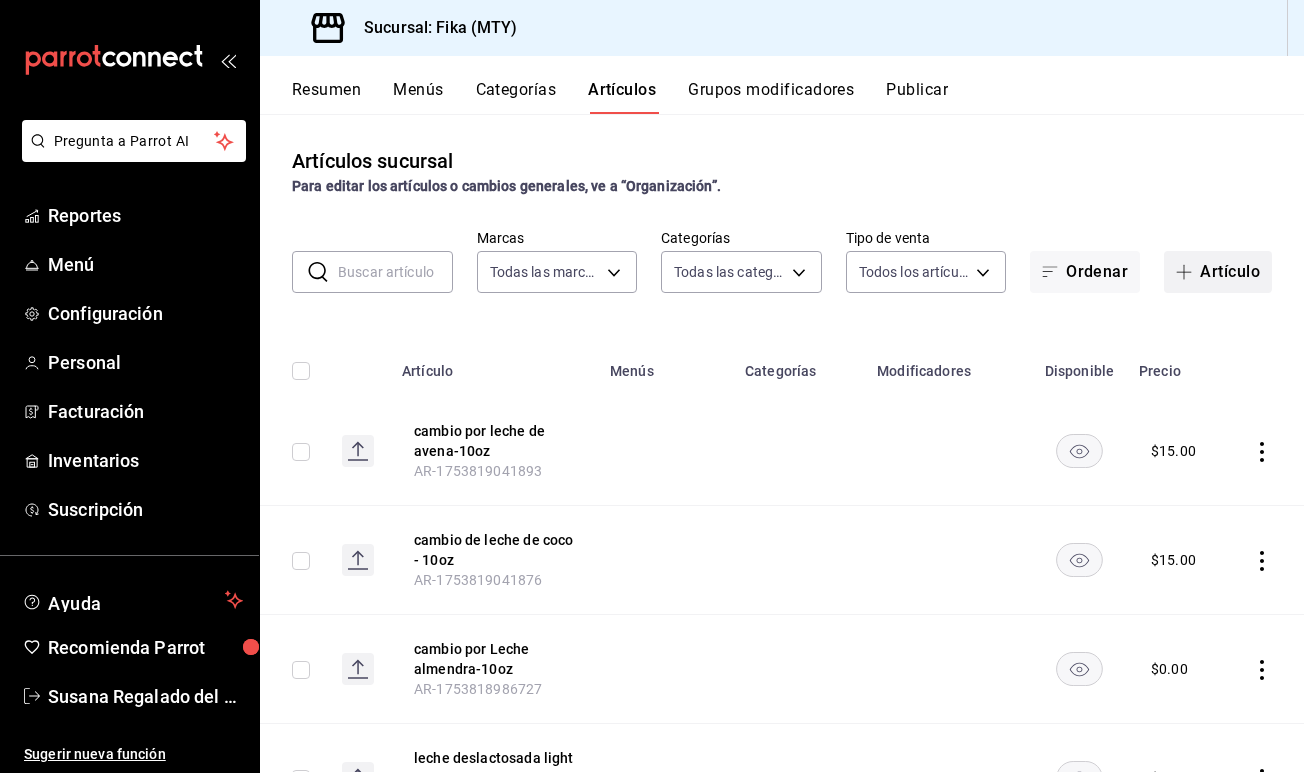 click on "Artículo" at bounding box center (1218, 272) 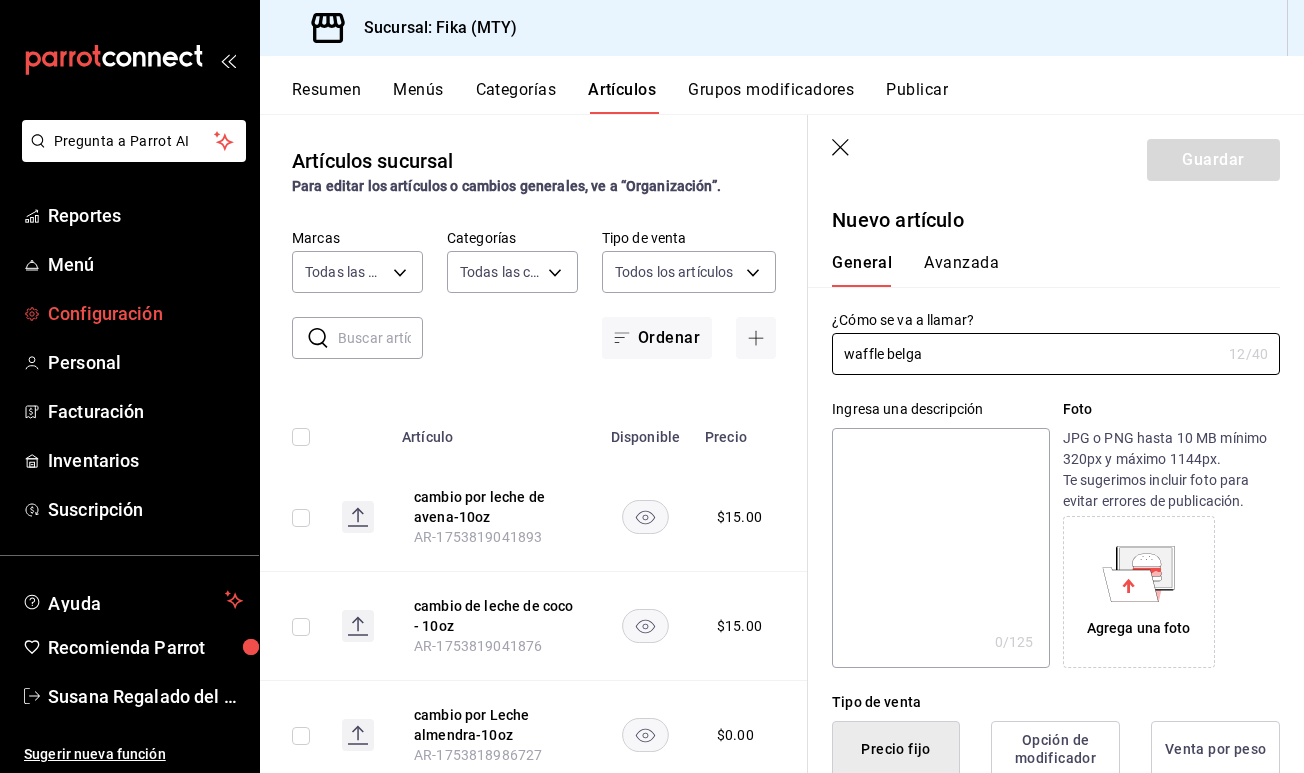 type on "waffle belga" 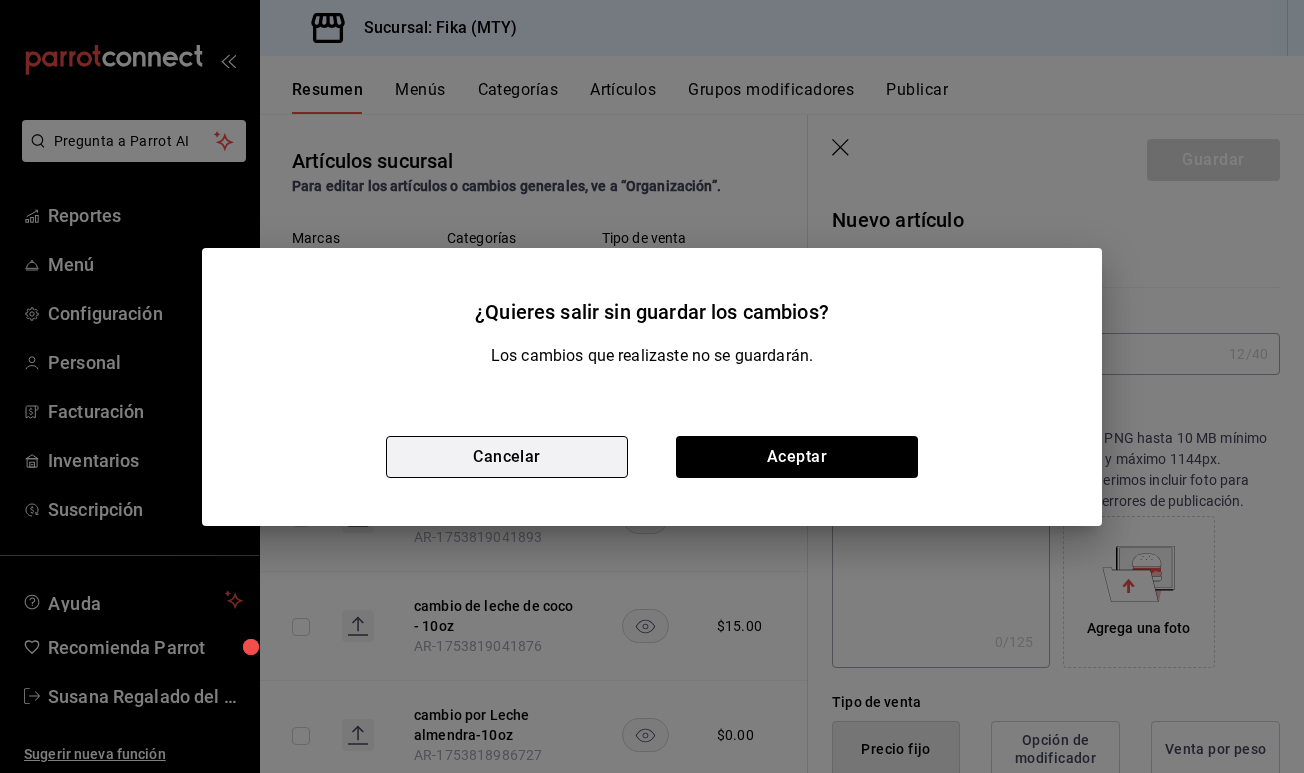 click on "Cancelar" at bounding box center (507, 457) 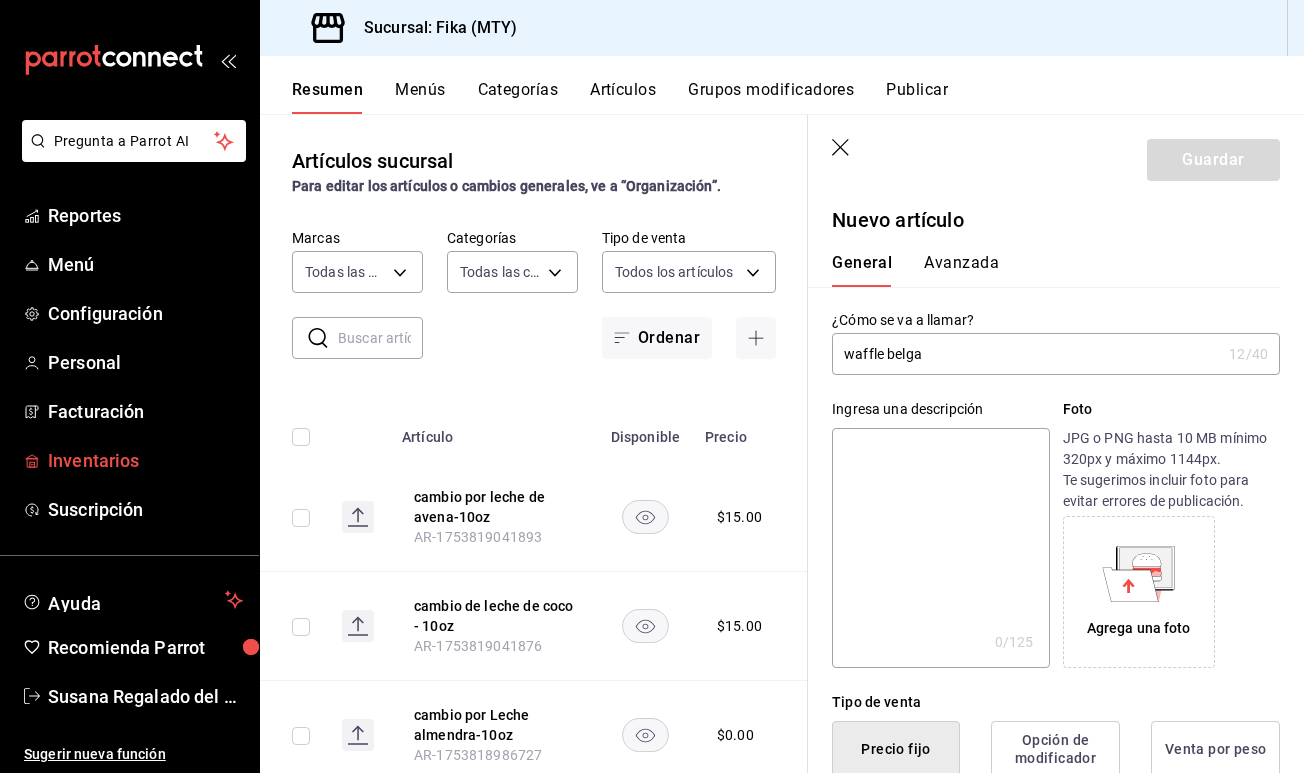 click on "Inventarios" at bounding box center [145, 460] 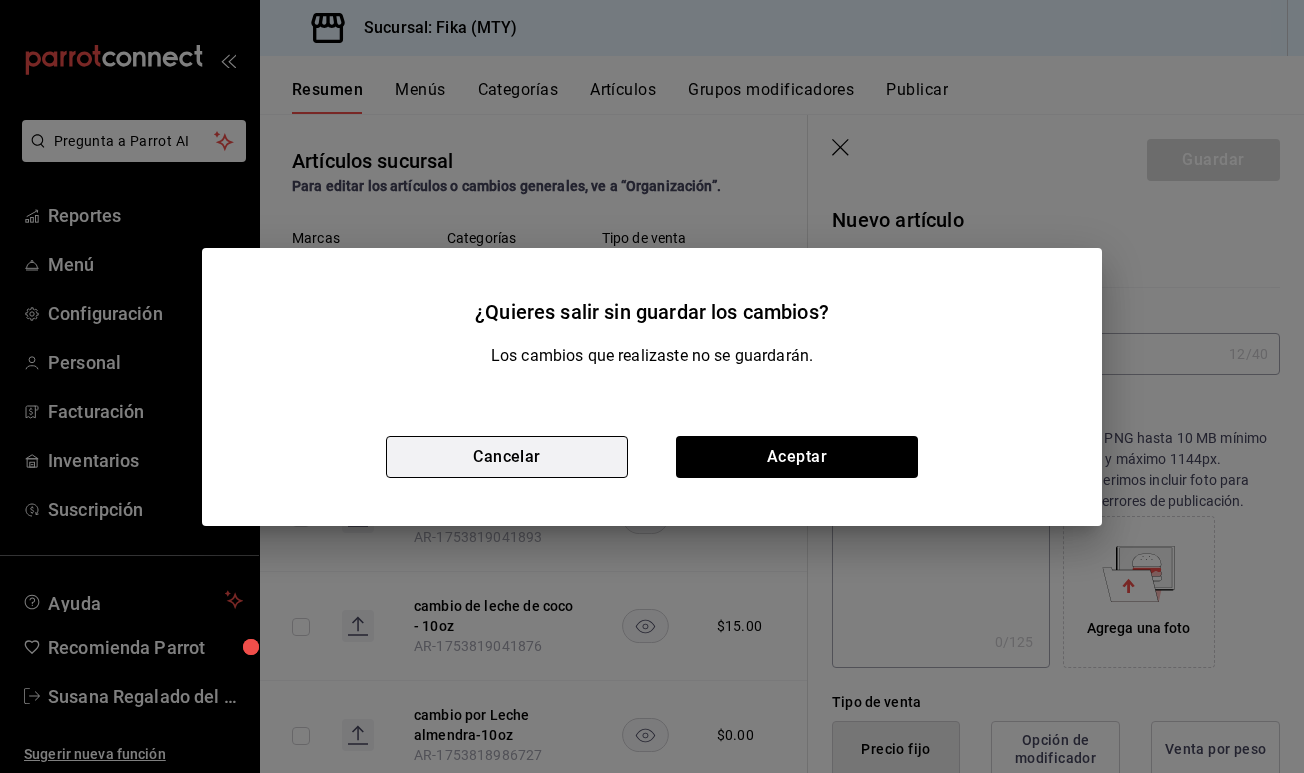 click on "Cancelar" at bounding box center [507, 457] 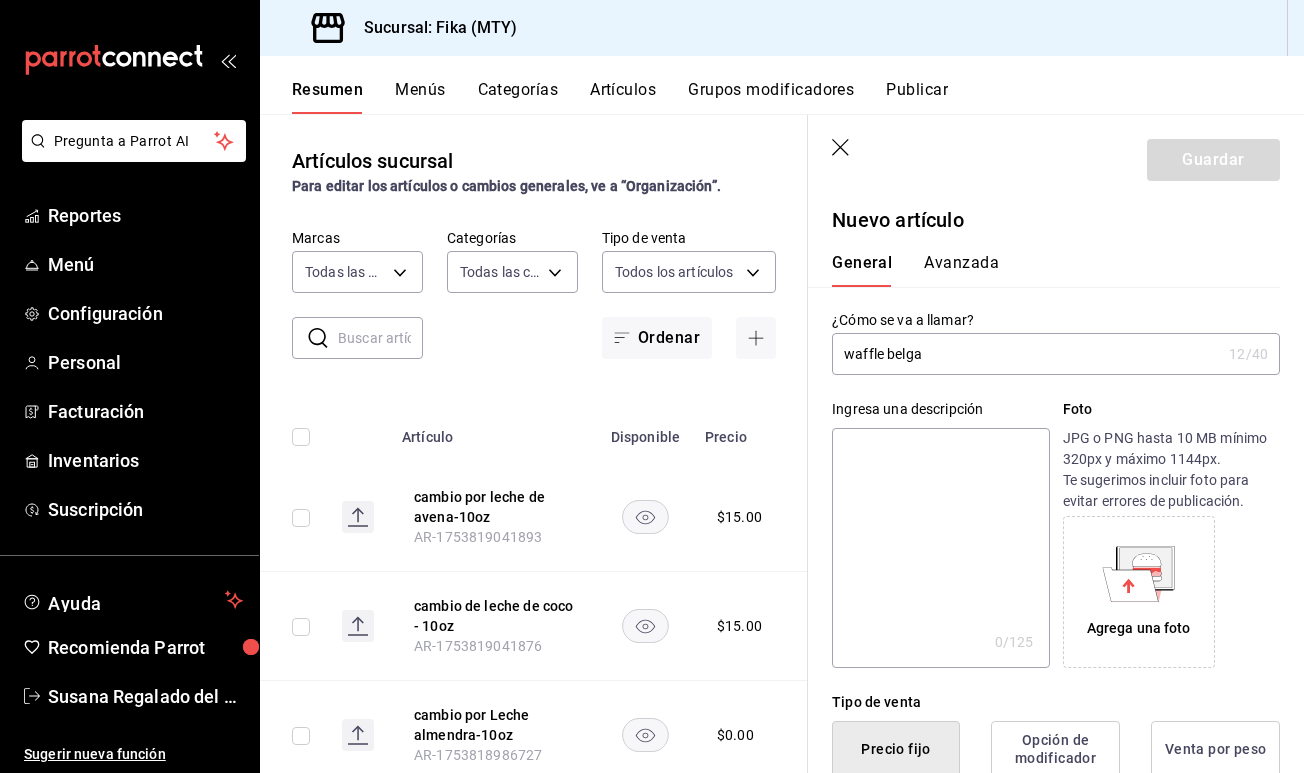 click 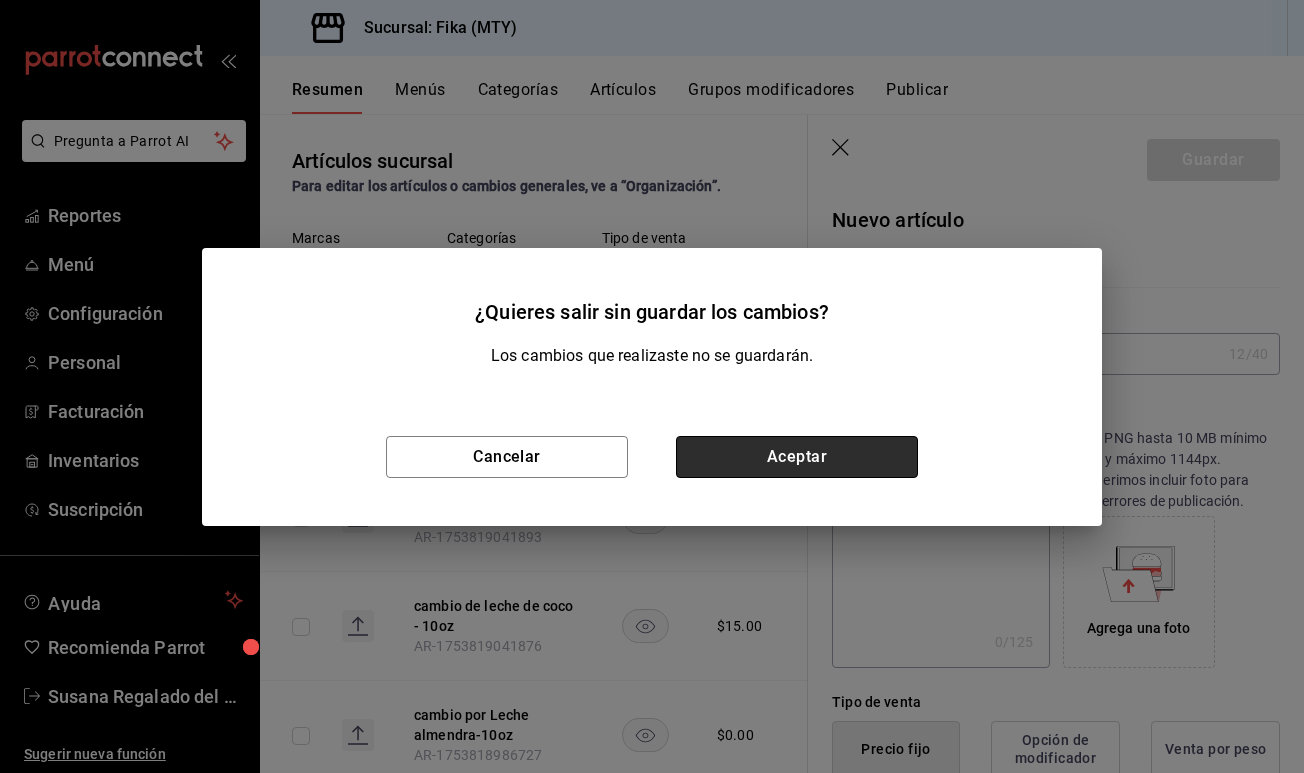 click on "Aceptar" at bounding box center [797, 457] 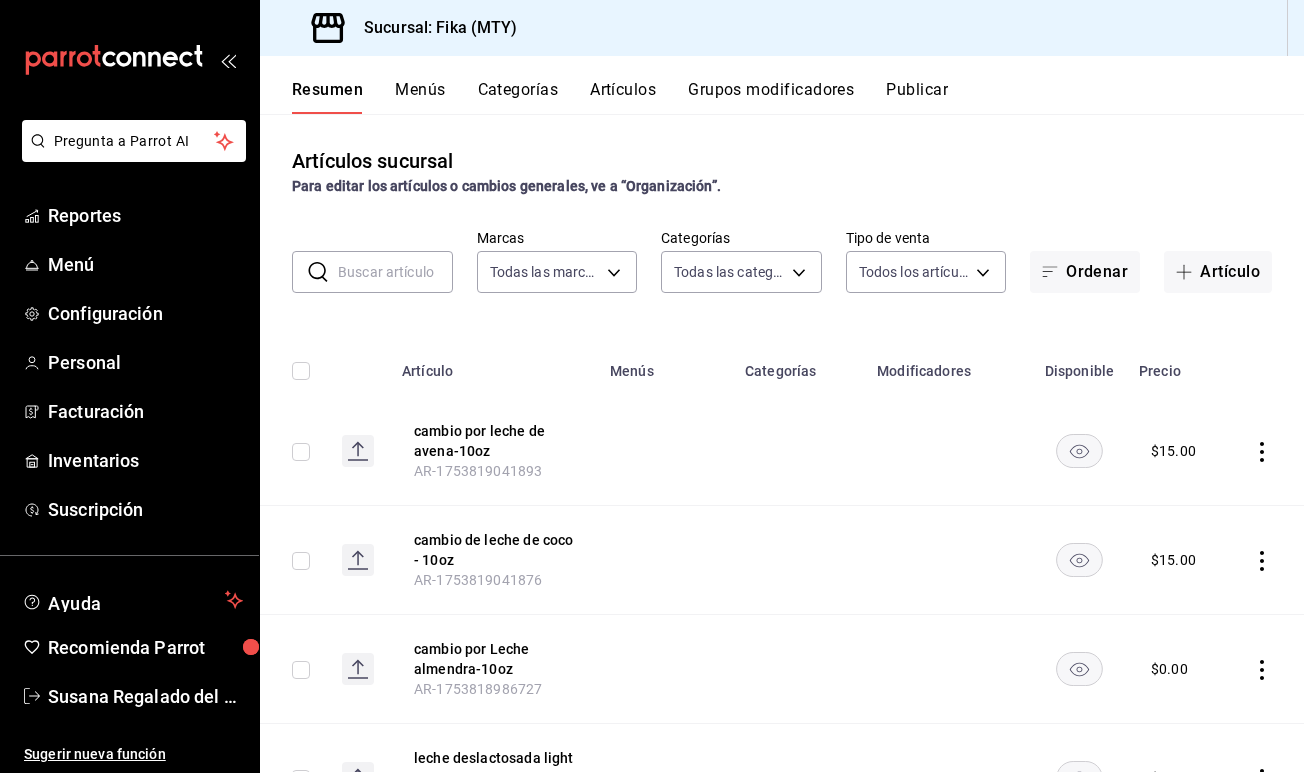 scroll, scrollTop: 0, scrollLeft: 0, axis: both 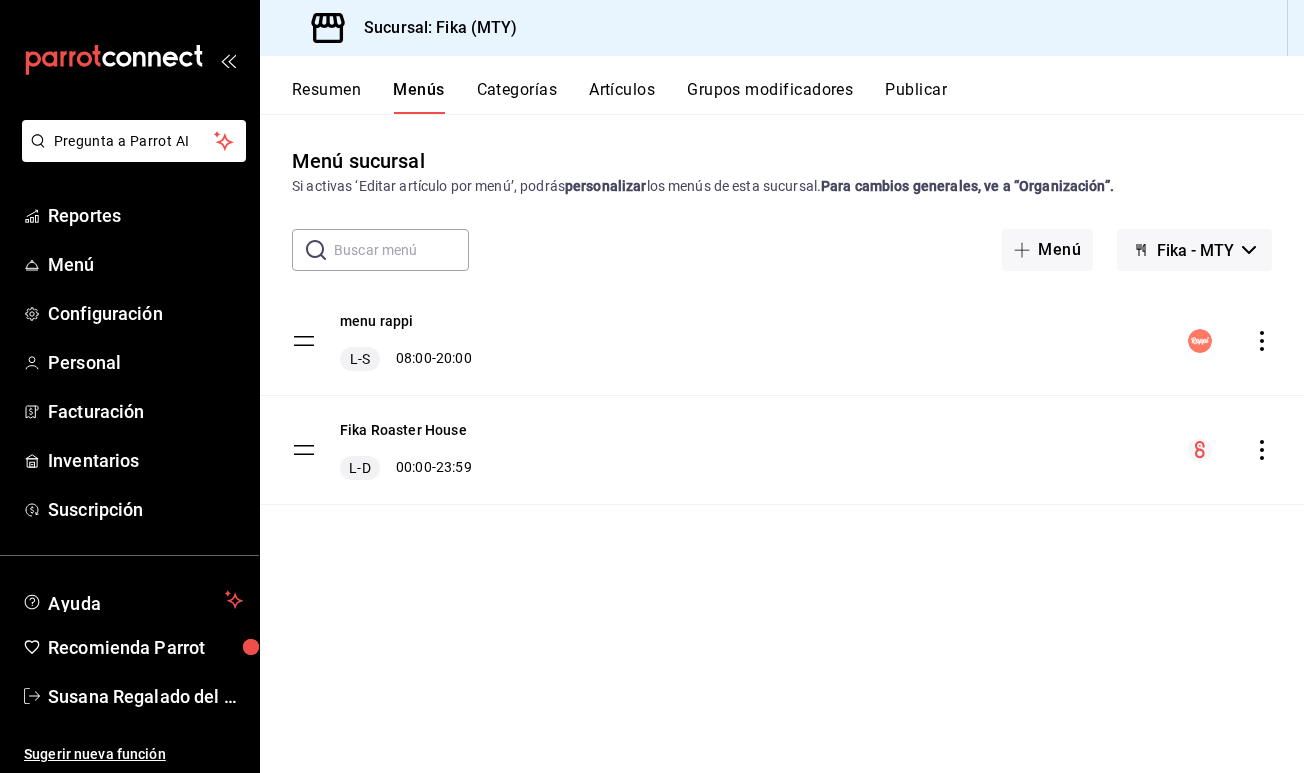 click on "menu rappi L-S 08:00  -  20:00" at bounding box center (782, 341) 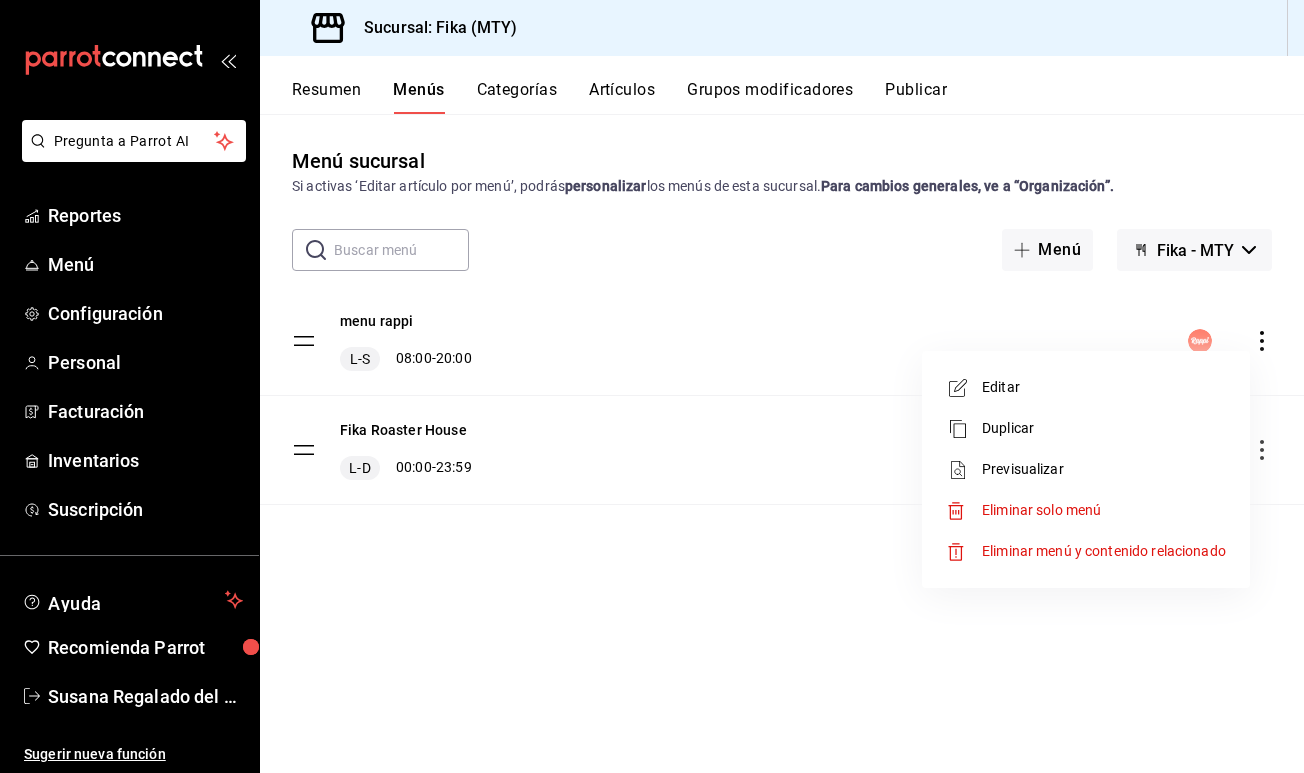click at bounding box center (652, 386) 